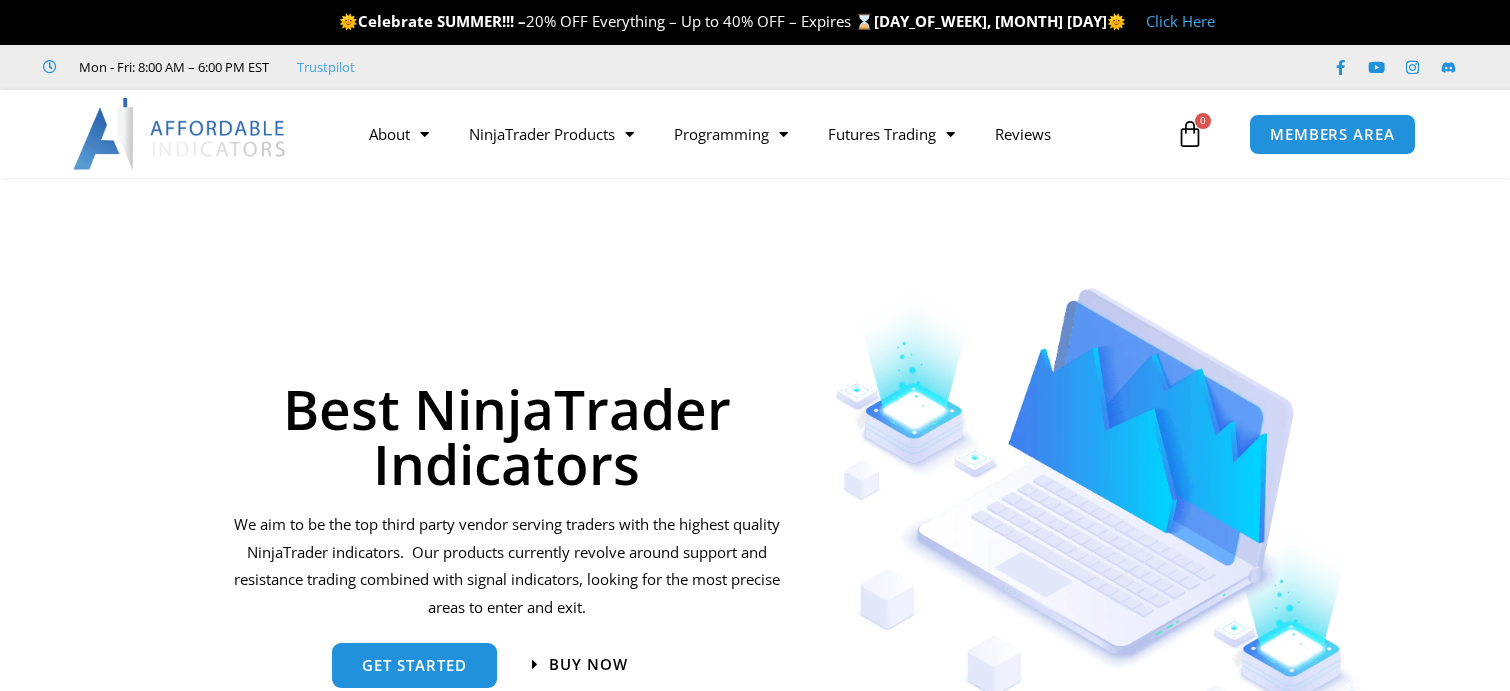 scroll, scrollTop: 0, scrollLeft: 0, axis: both 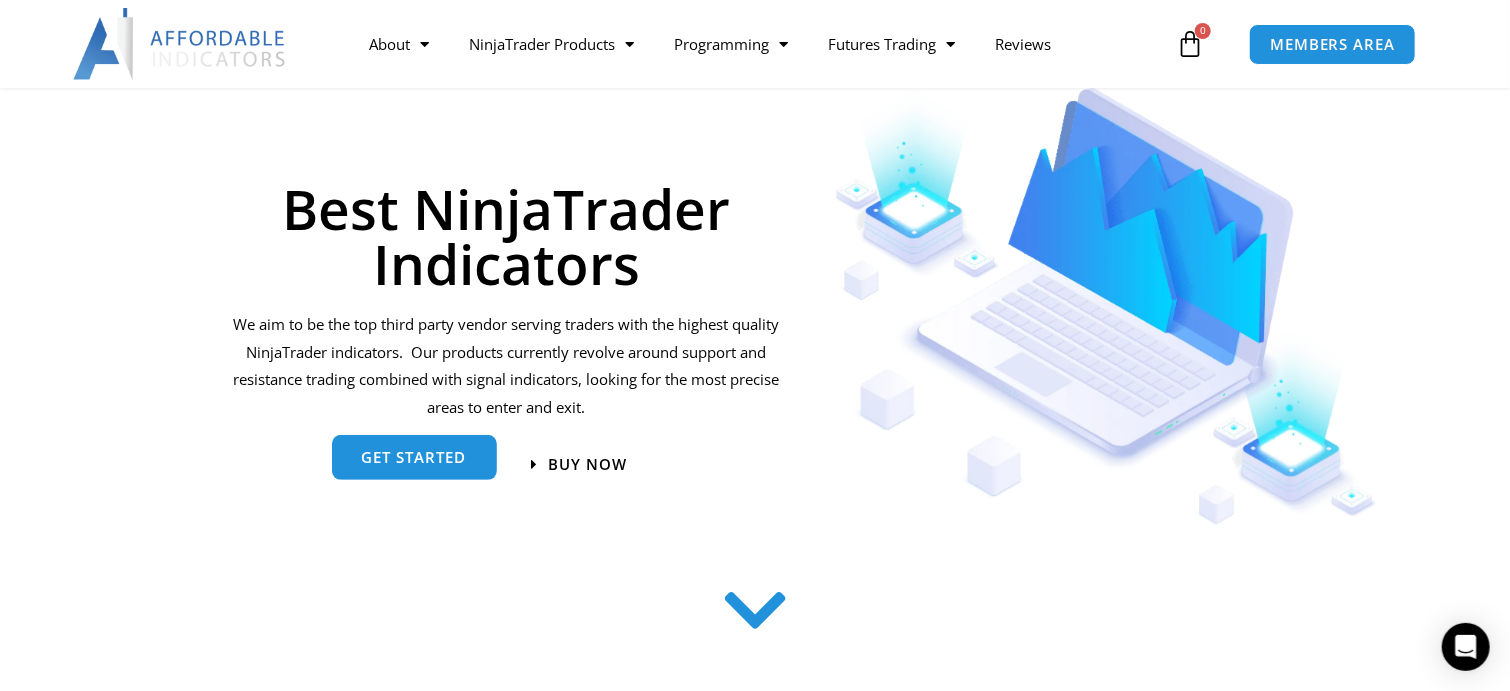 click on "get started" at bounding box center (414, 457) 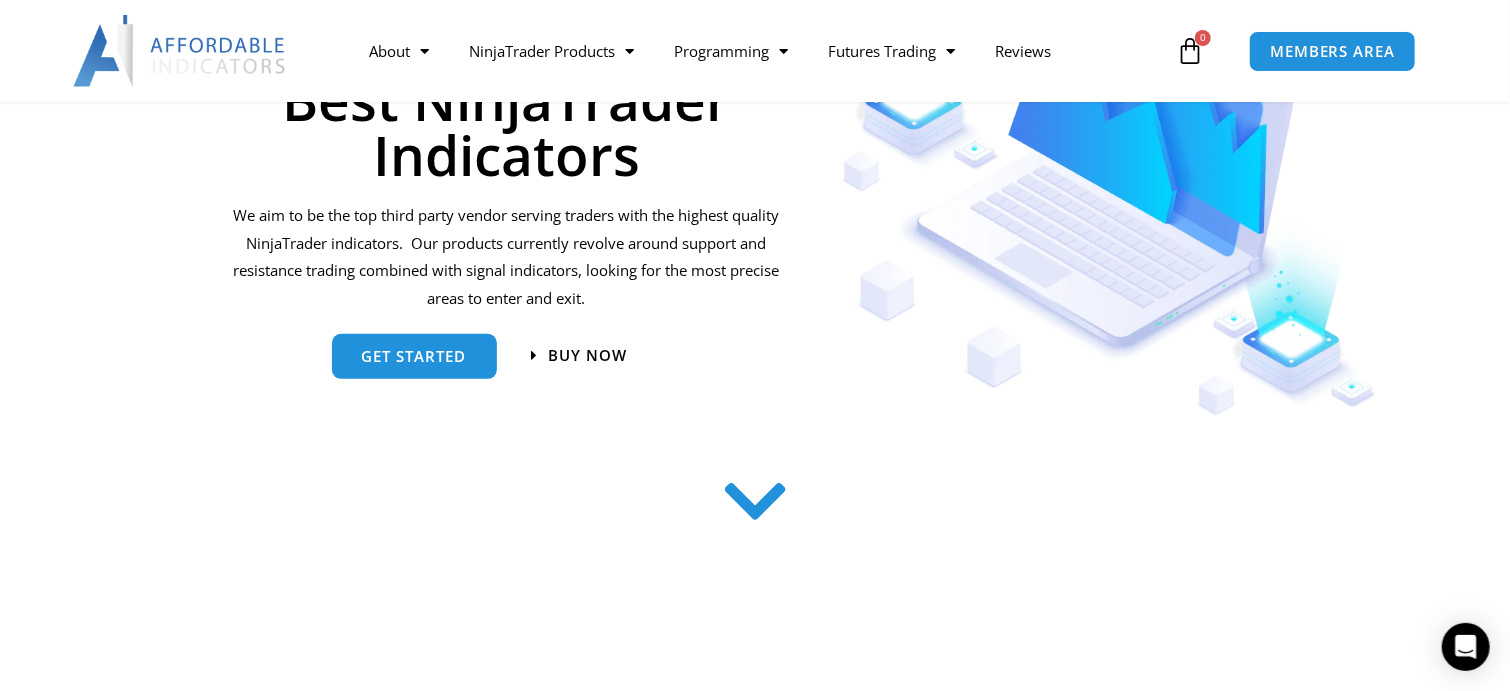 scroll, scrollTop: 0, scrollLeft: 0, axis: both 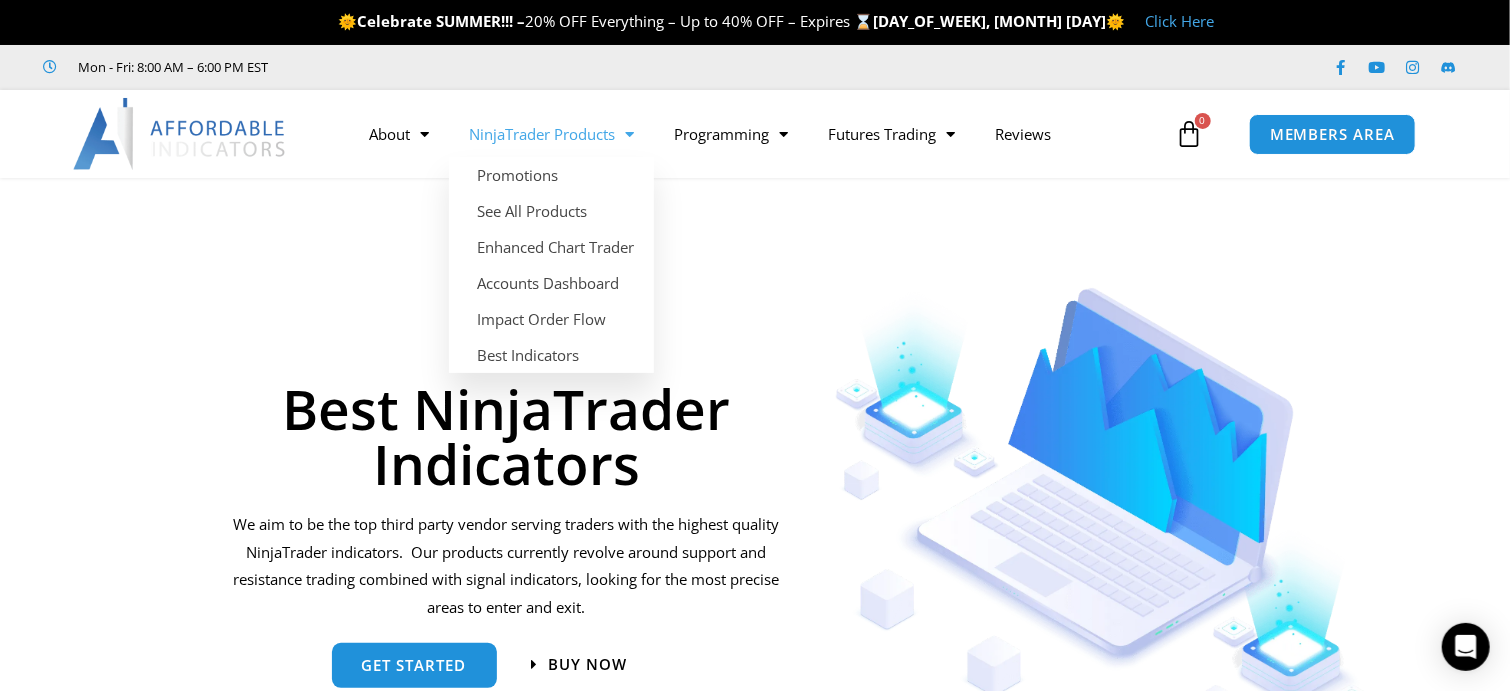 click on "NinjaTrader Products" 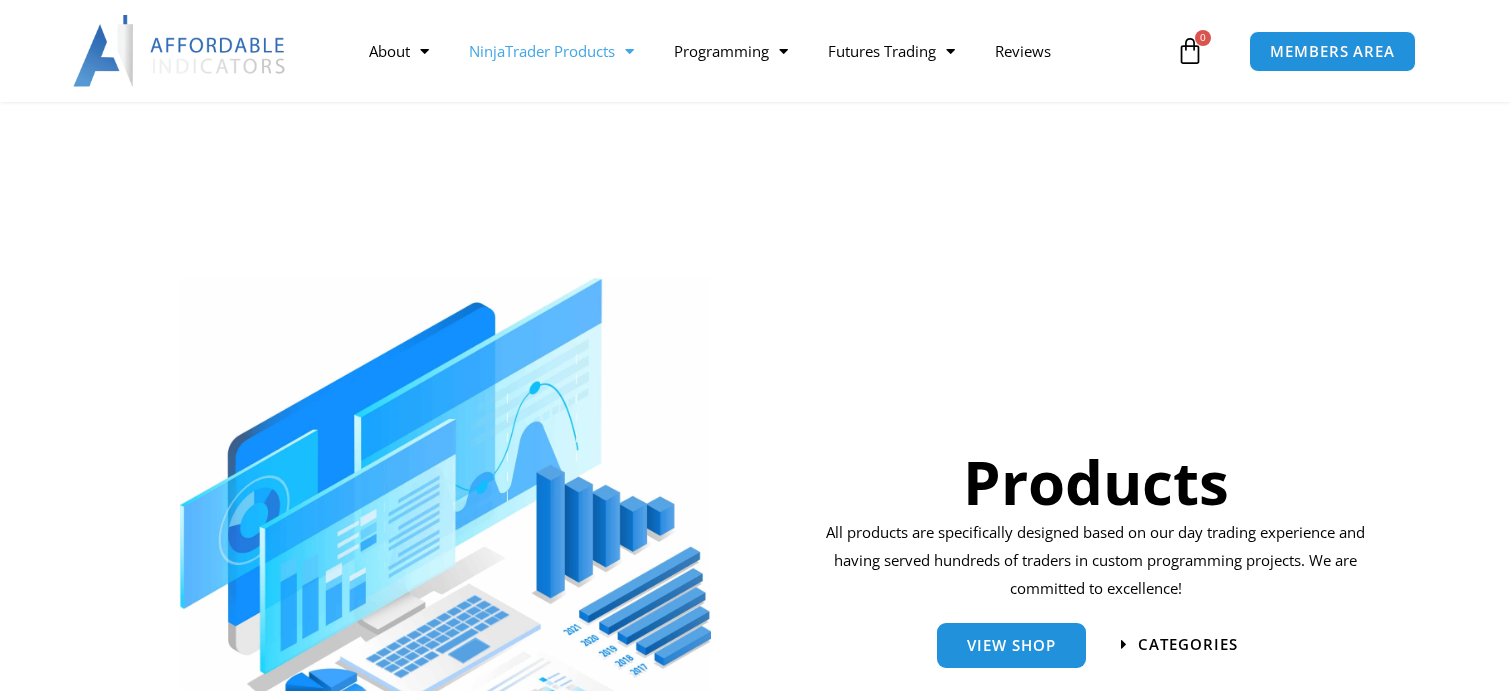 scroll, scrollTop: 400, scrollLeft: 0, axis: vertical 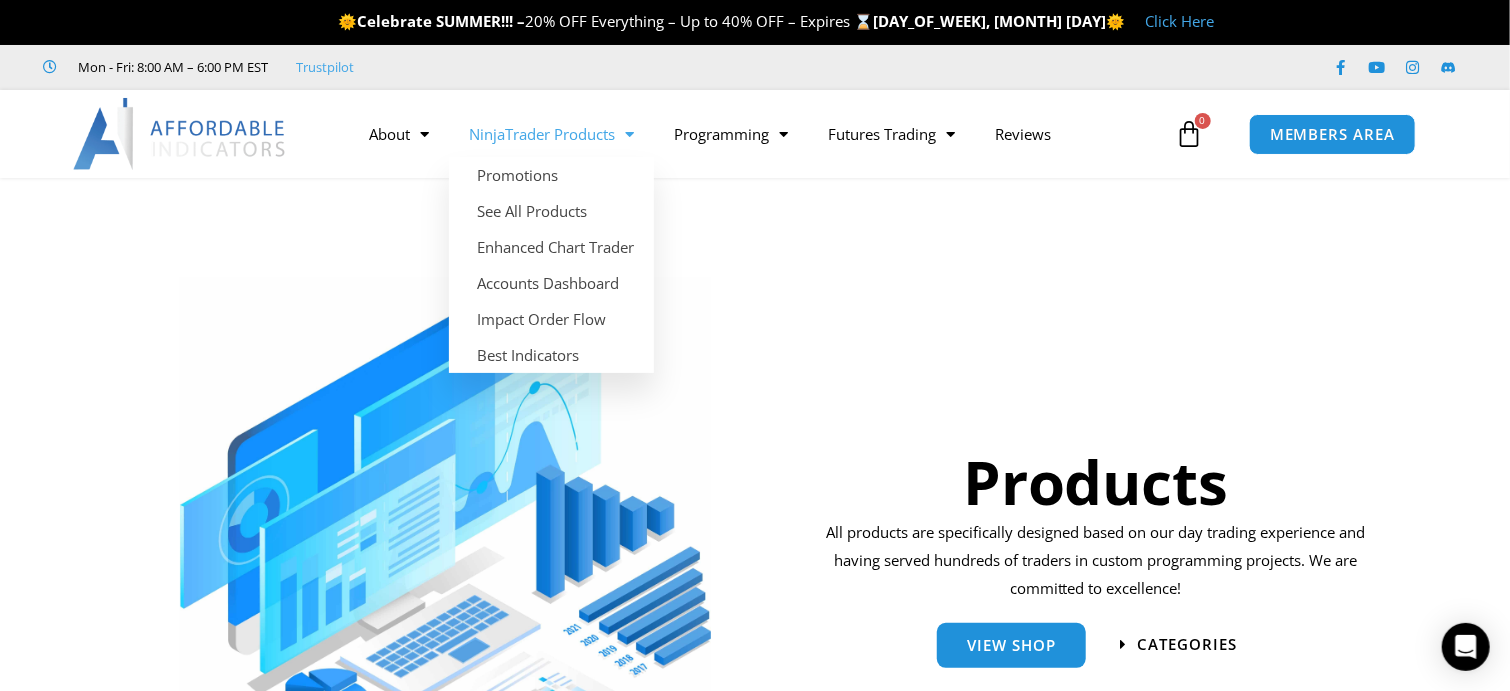 click on "NinjaTrader Products" 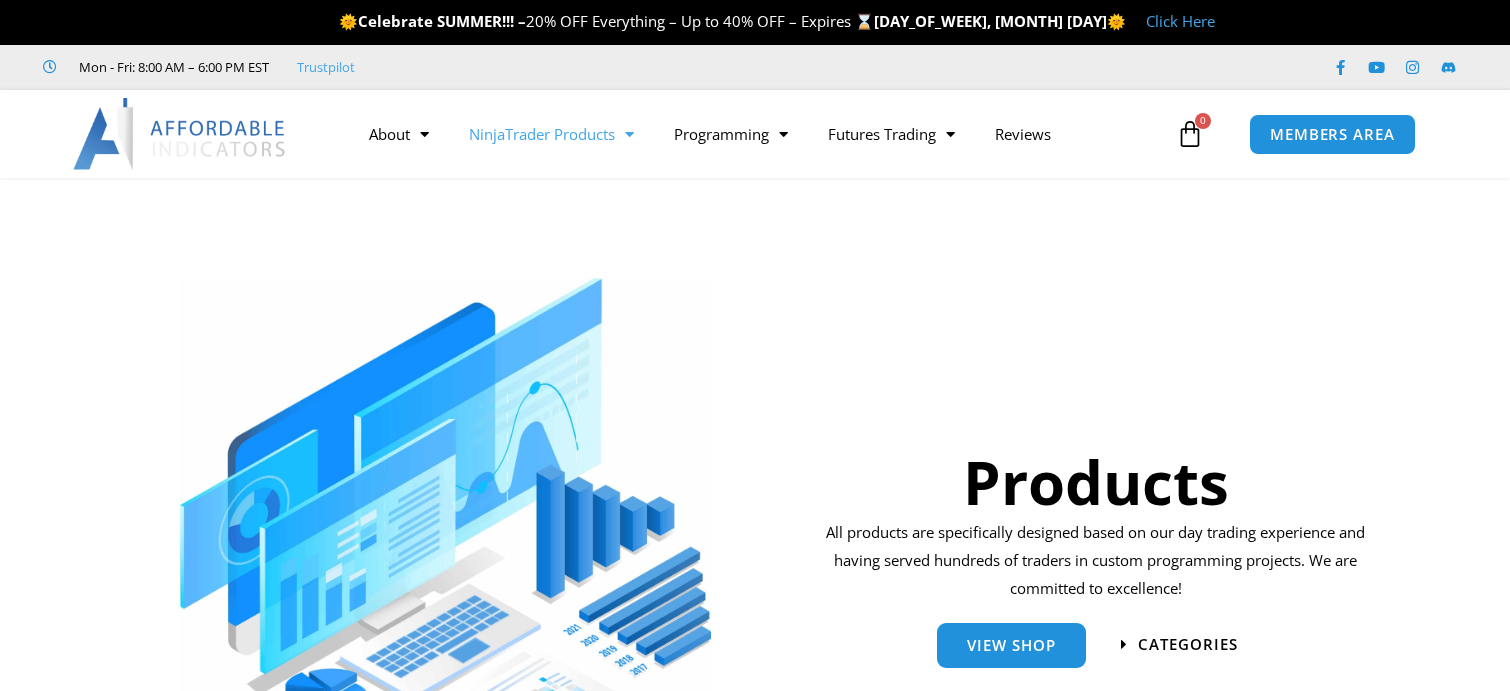 scroll, scrollTop: 0, scrollLeft: 0, axis: both 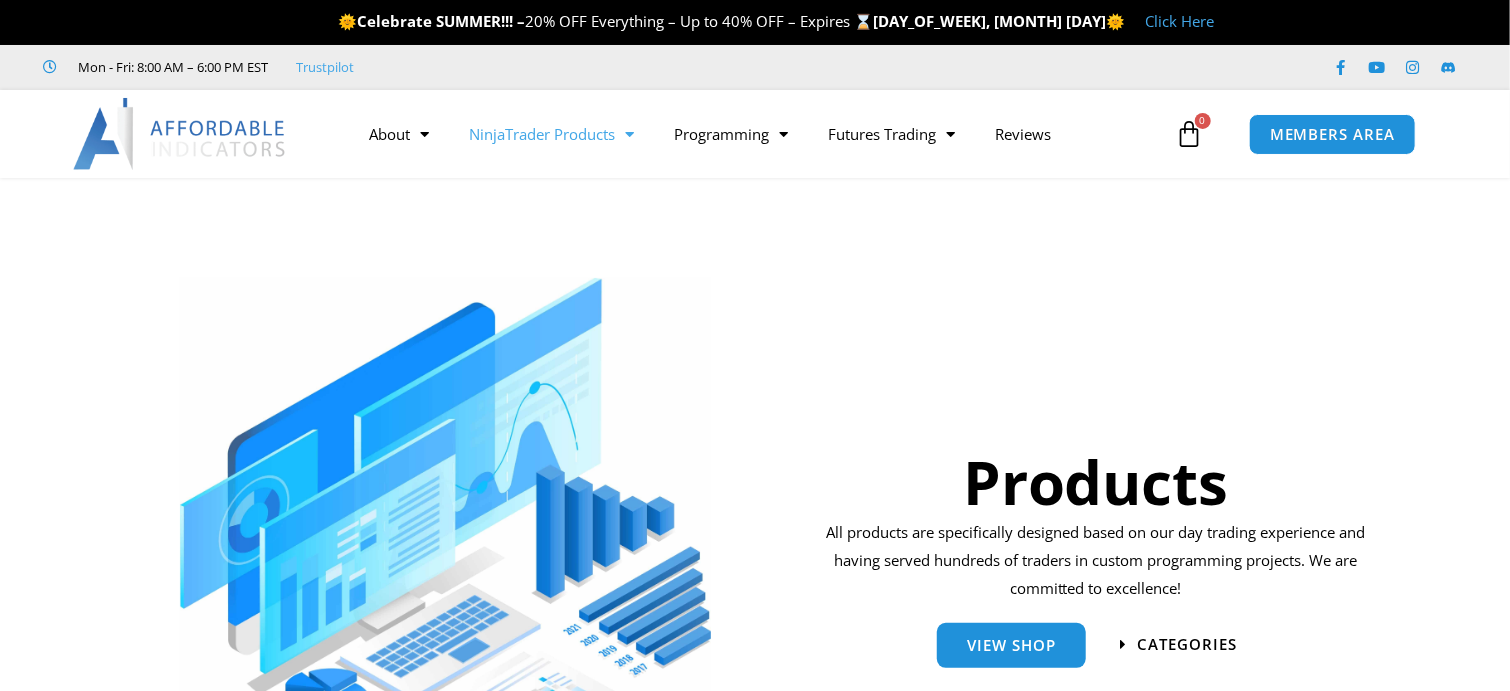 click on "NinjaTrader Products" 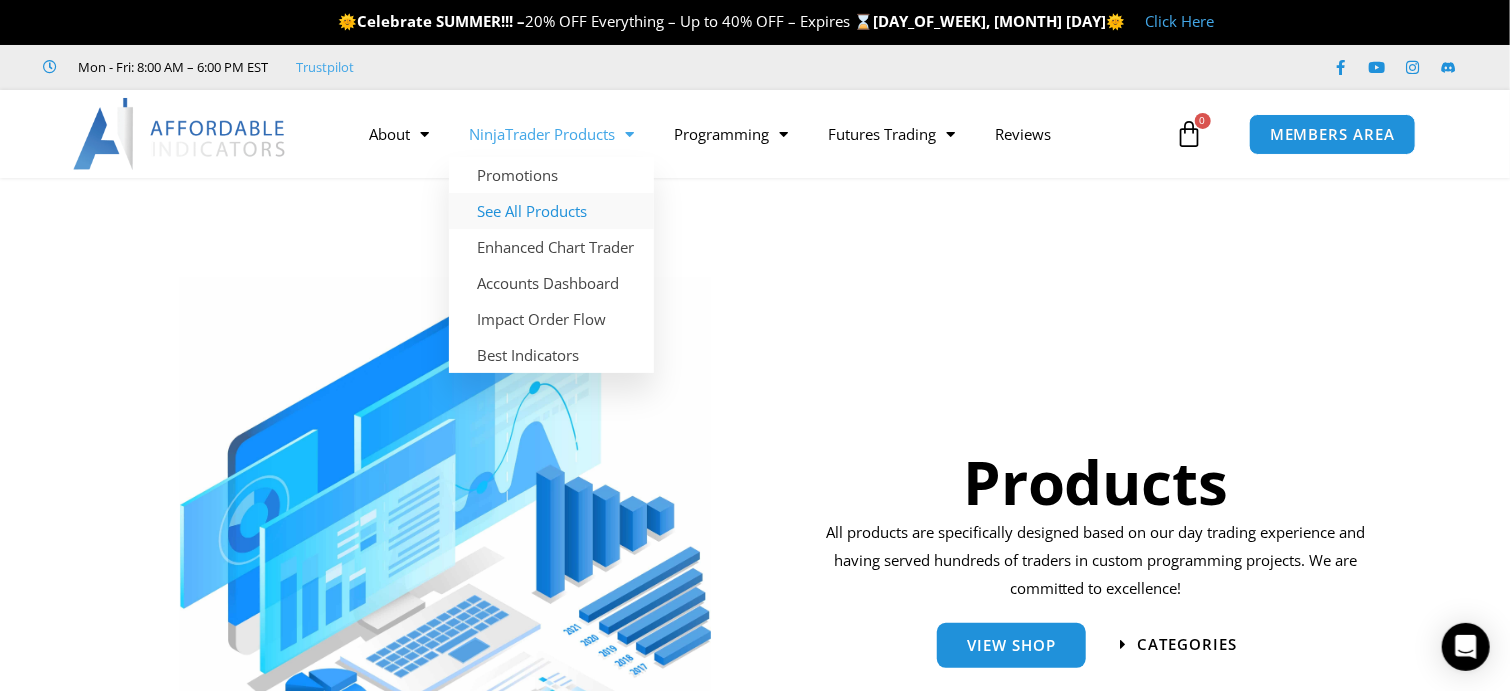 click on "See All Products" 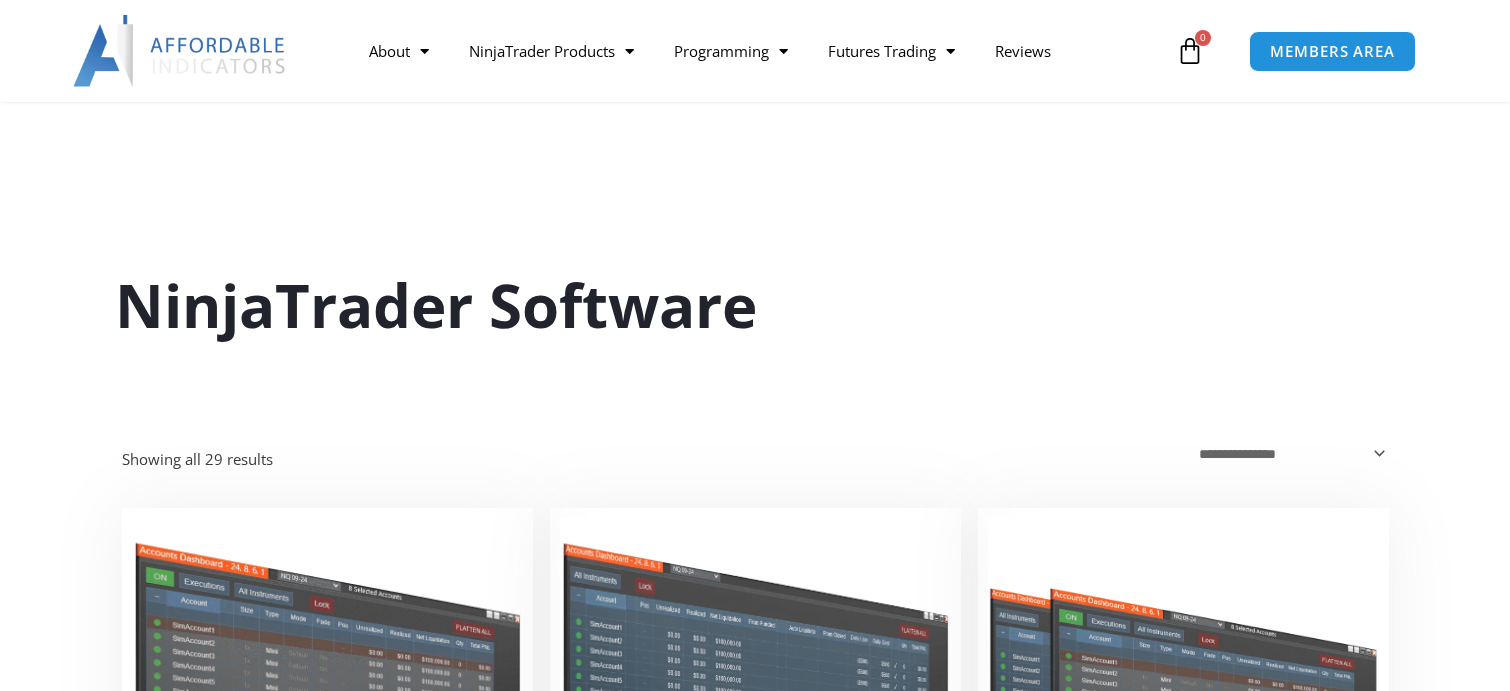 scroll, scrollTop: 500, scrollLeft: 0, axis: vertical 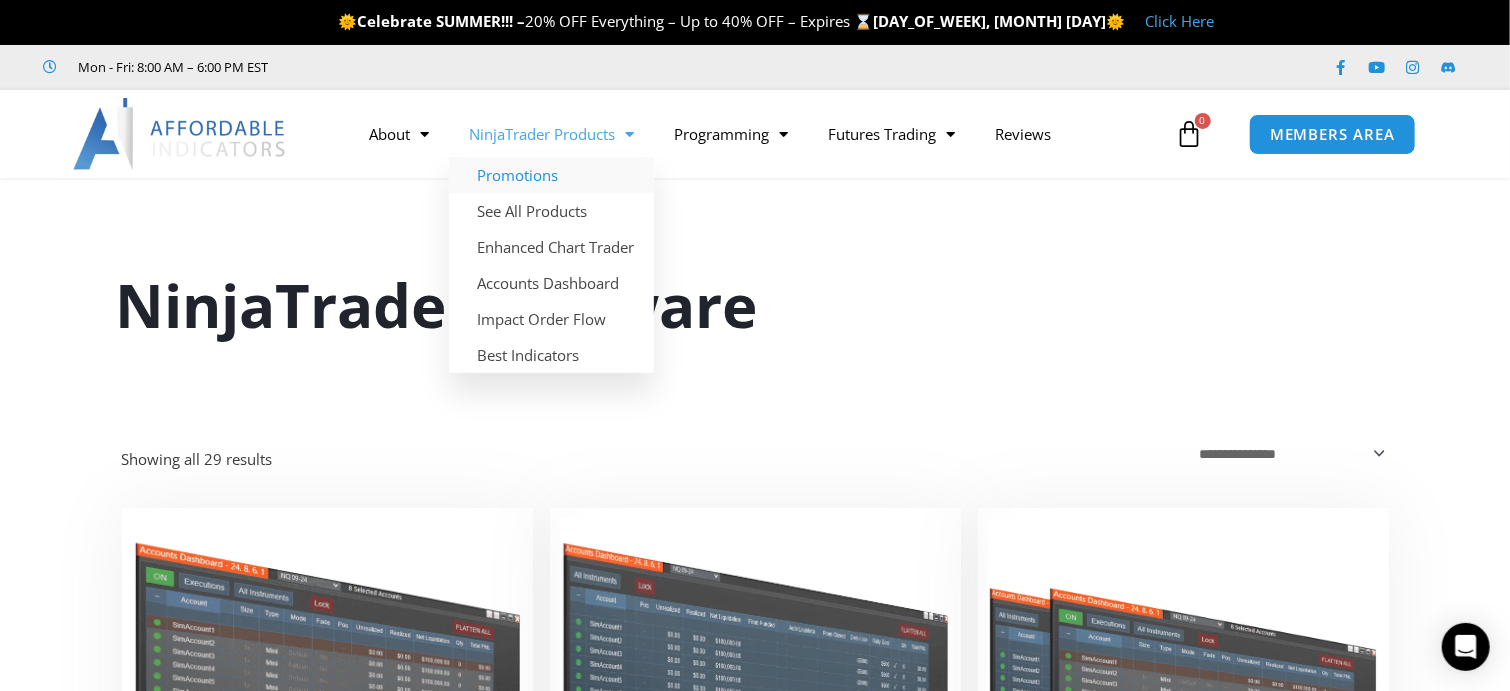 click on "Promotions" 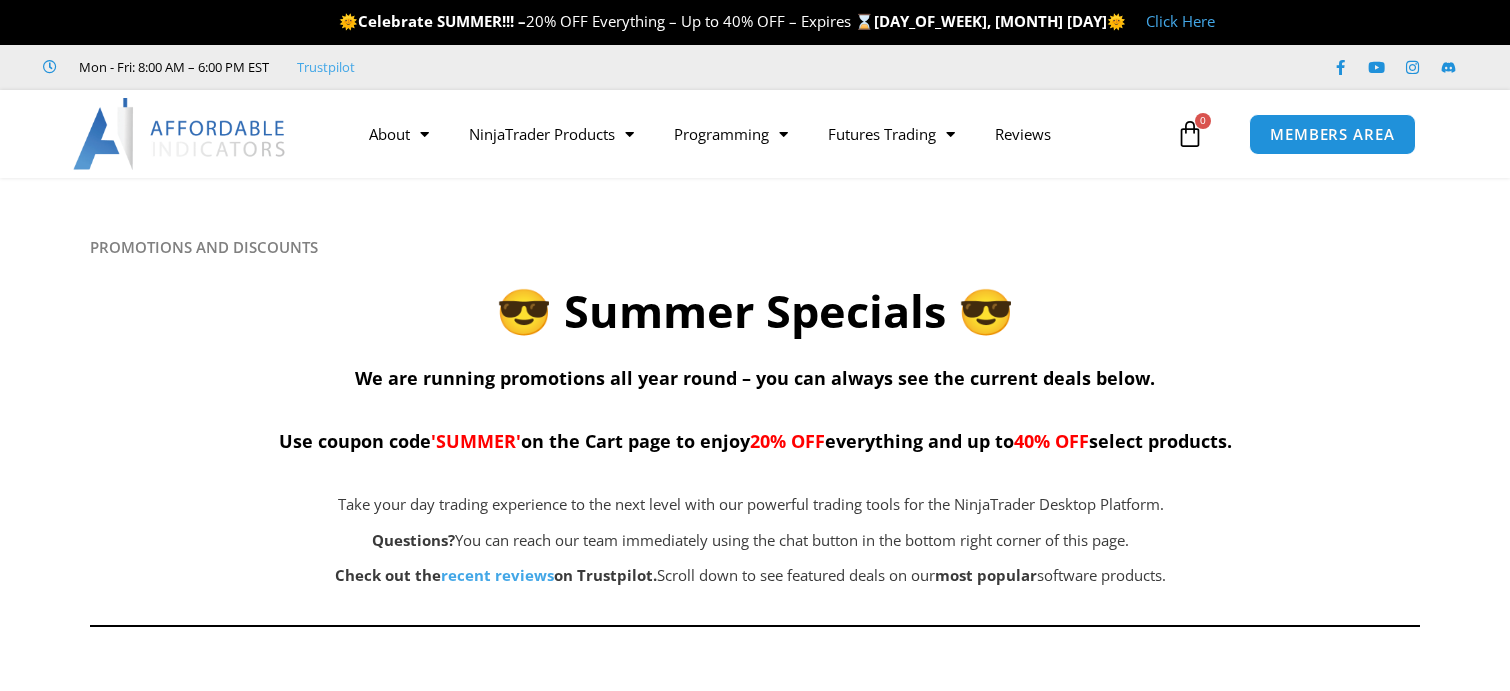 scroll, scrollTop: 0, scrollLeft: 0, axis: both 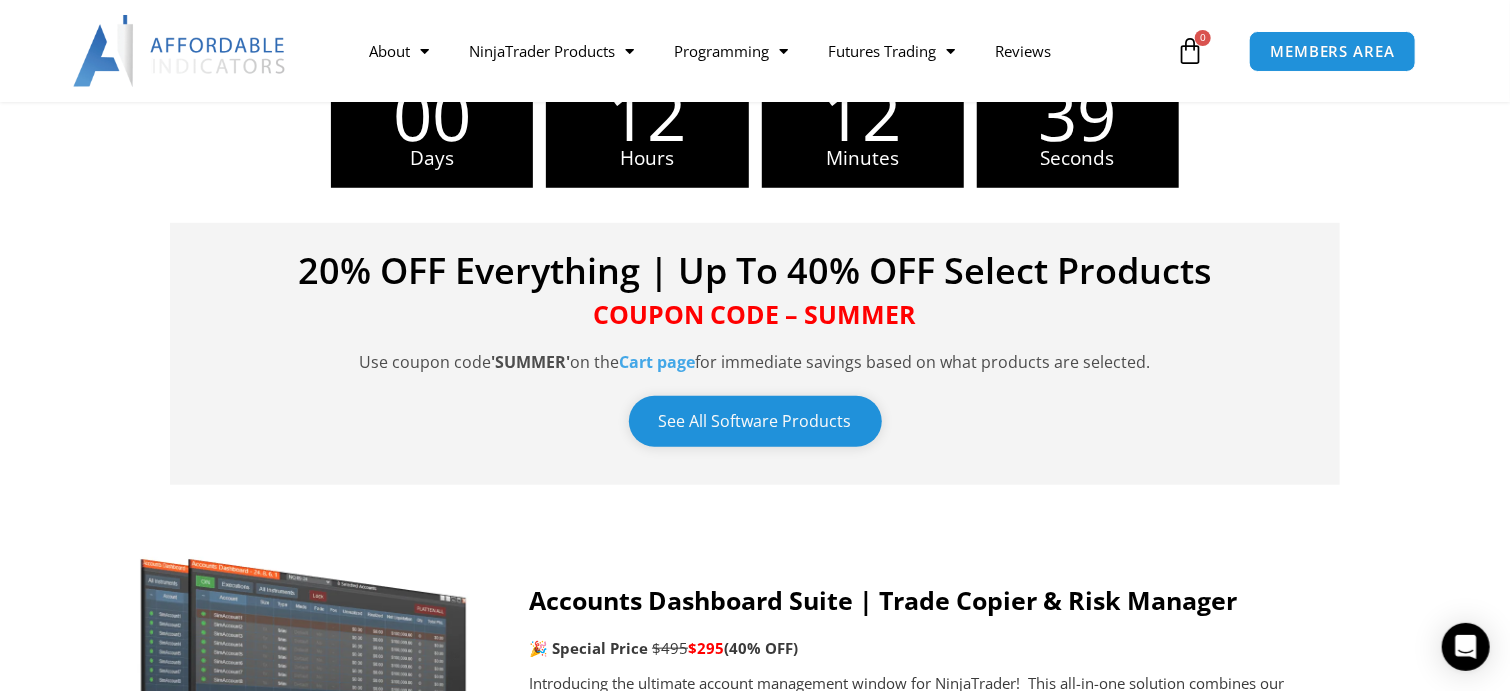 click on "See All Software Products" at bounding box center [755, 421] 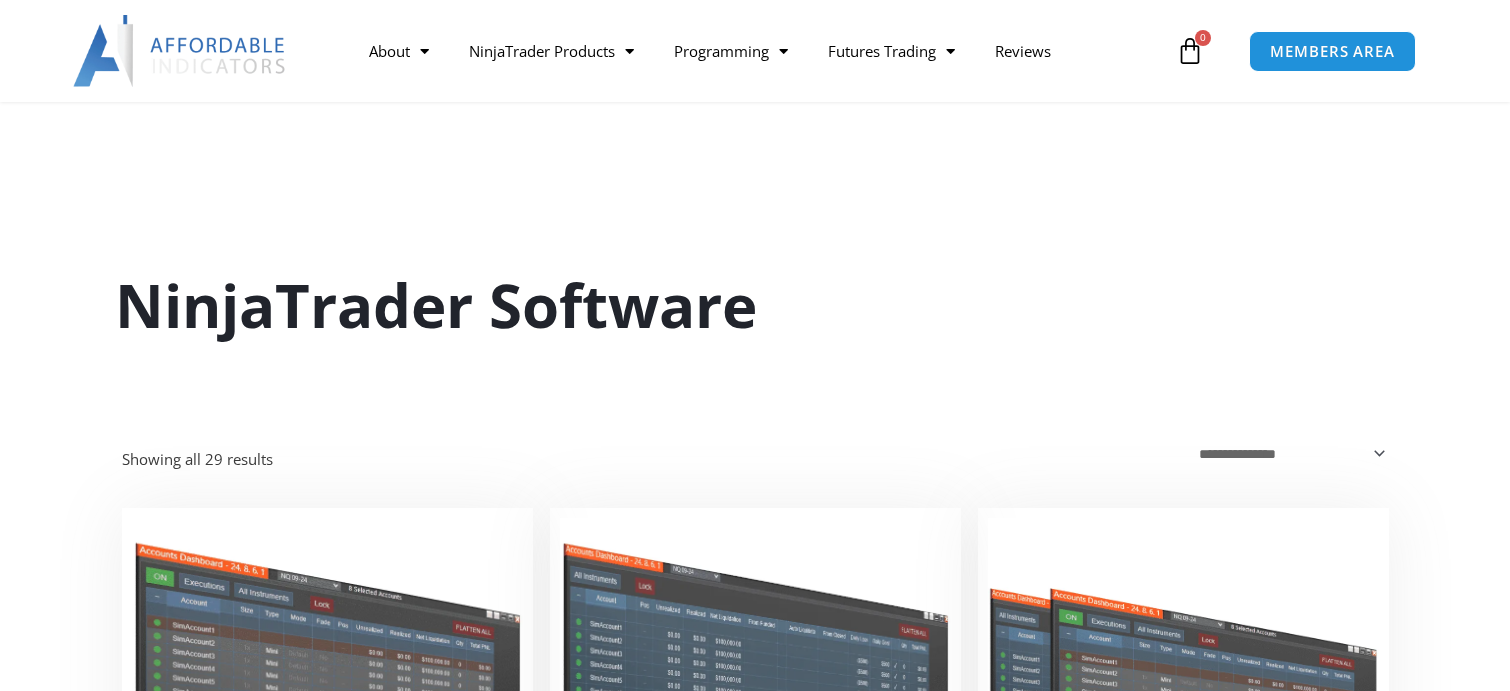 scroll, scrollTop: 600, scrollLeft: 0, axis: vertical 